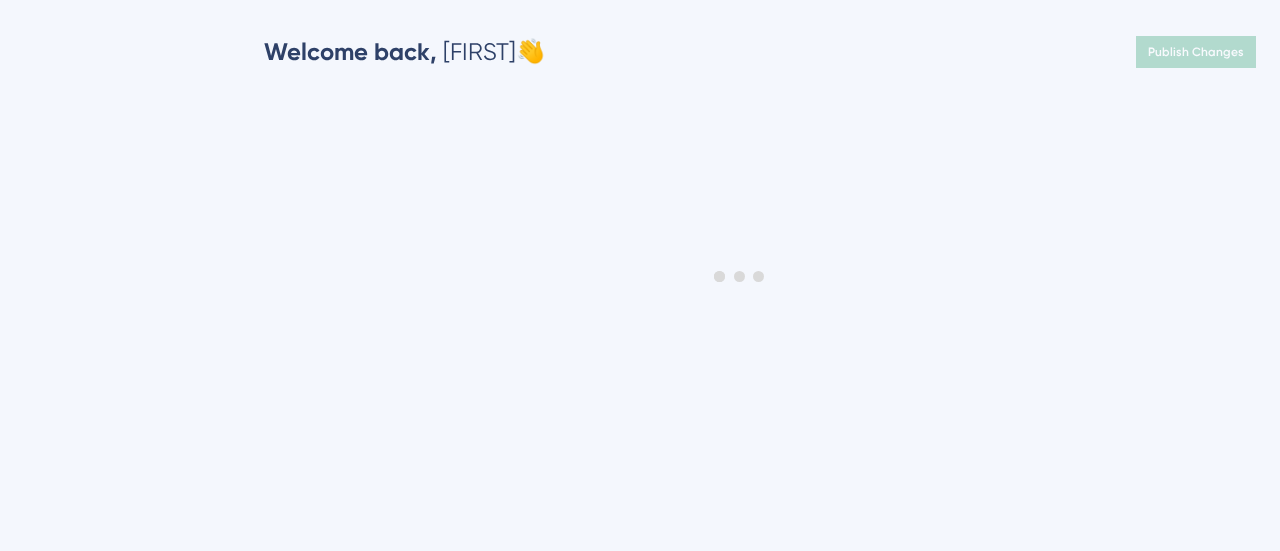 scroll, scrollTop: 0, scrollLeft: 0, axis: both 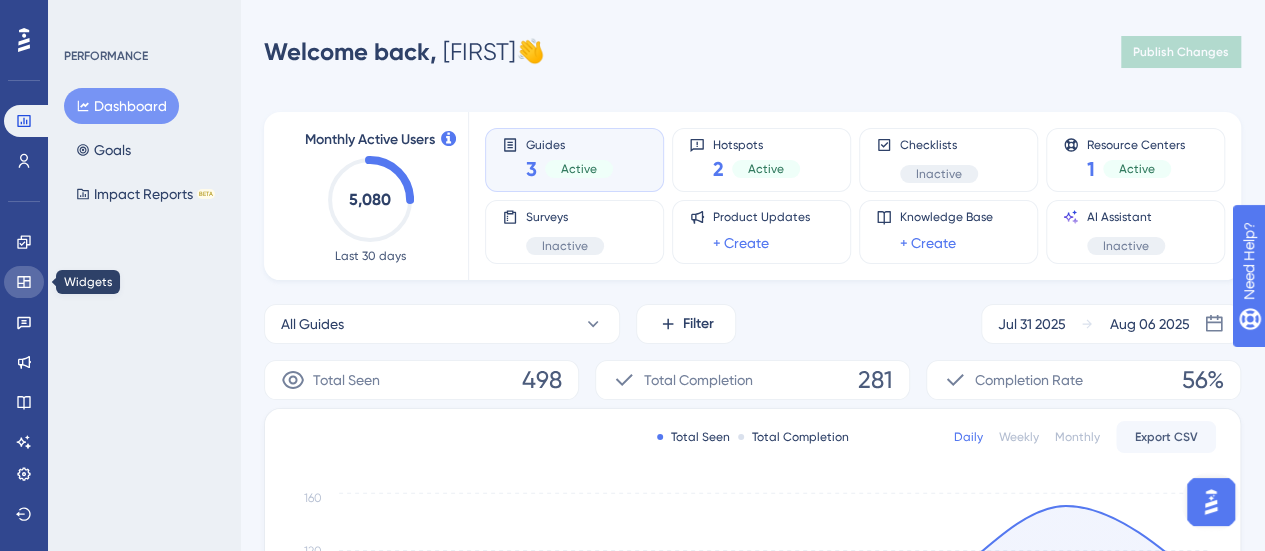 click at bounding box center [24, 282] 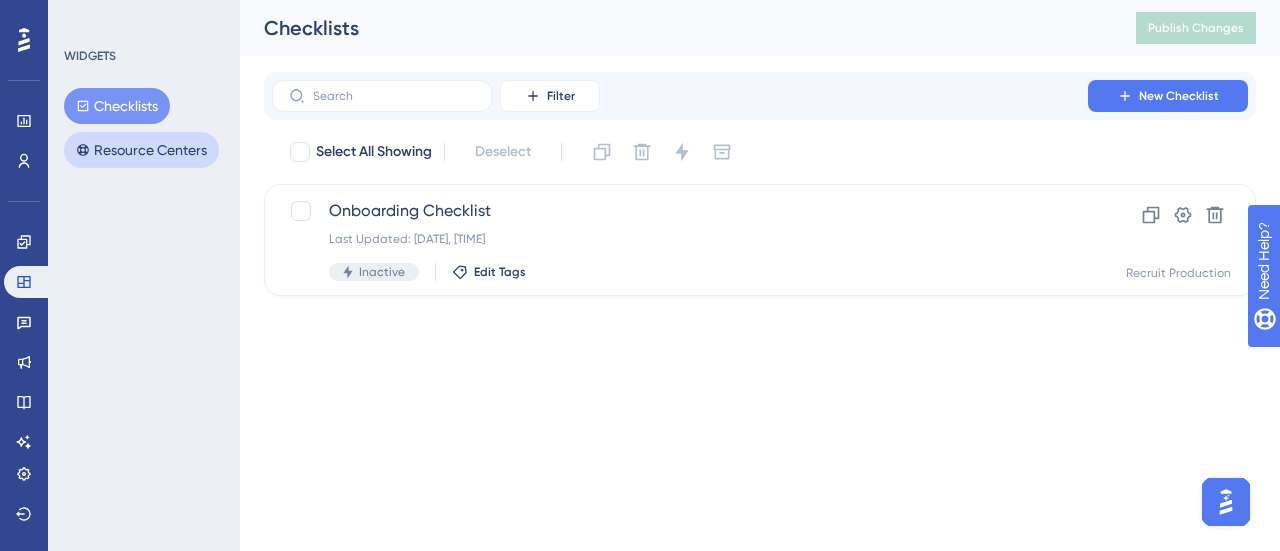 click on "Resource Centers" at bounding box center (141, 150) 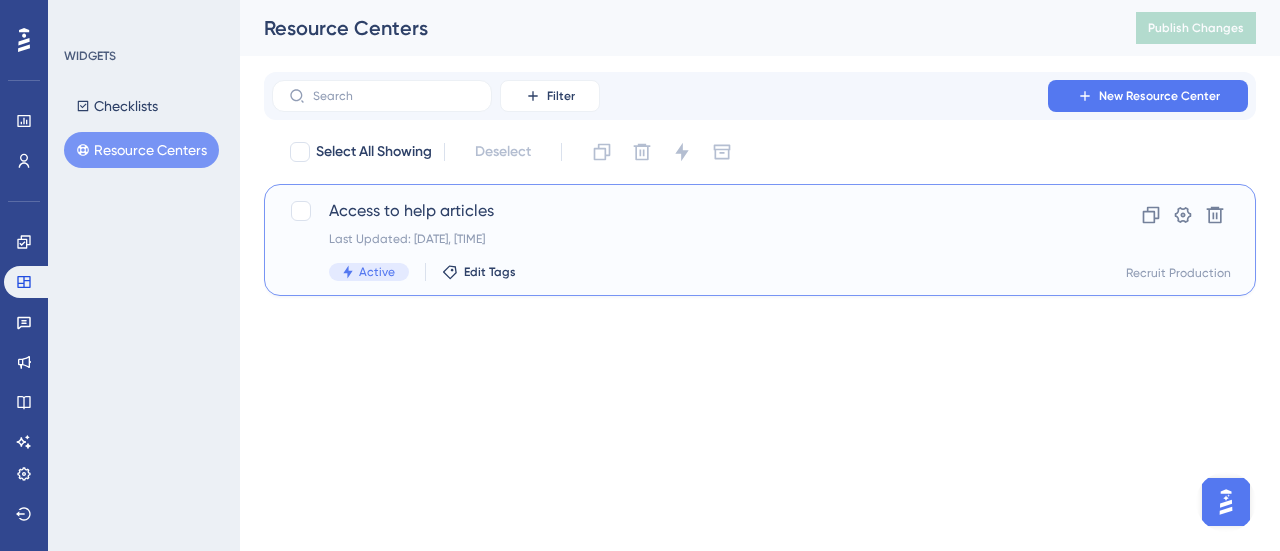 click on "Access to help articles  Last Updated: [DATE], [TIME] Active Edit Tags Clone Settings Delete Recruit Production" at bounding box center (760, 240) 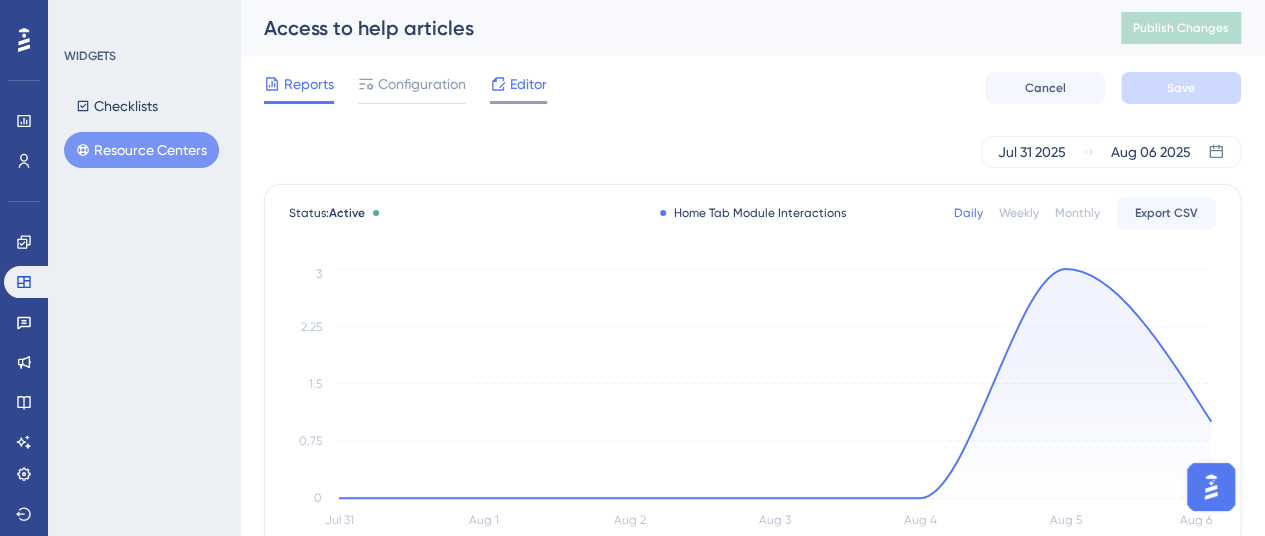 click on "Editor" at bounding box center (518, 84) 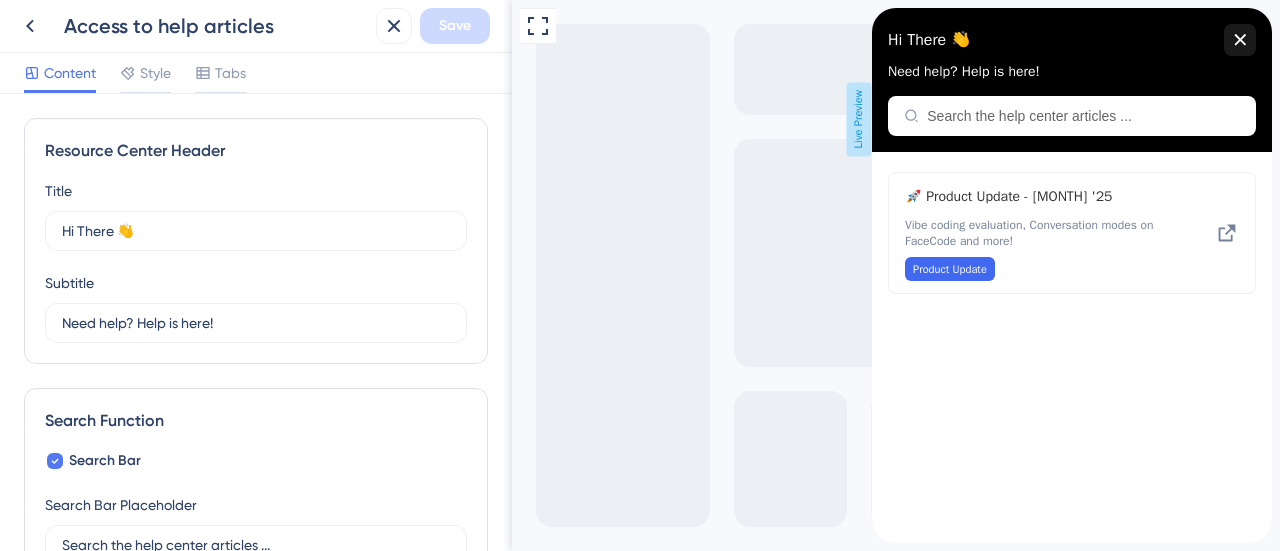 scroll, scrollTop: 0, scrollLeft: 0, axis: both 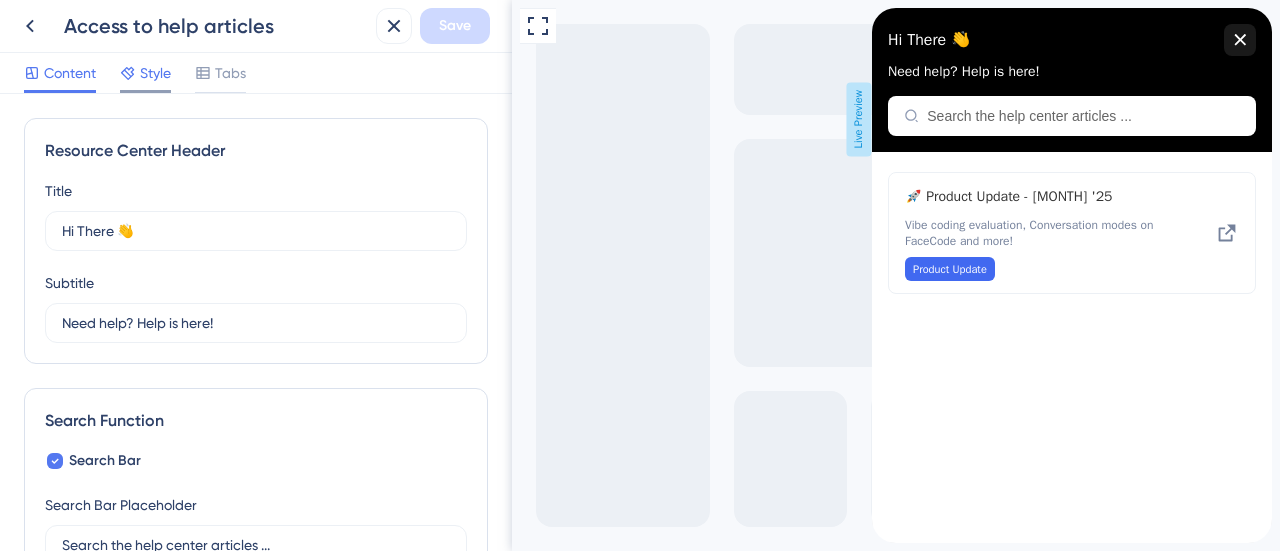click on "Style" at bounding box center (145, 73) 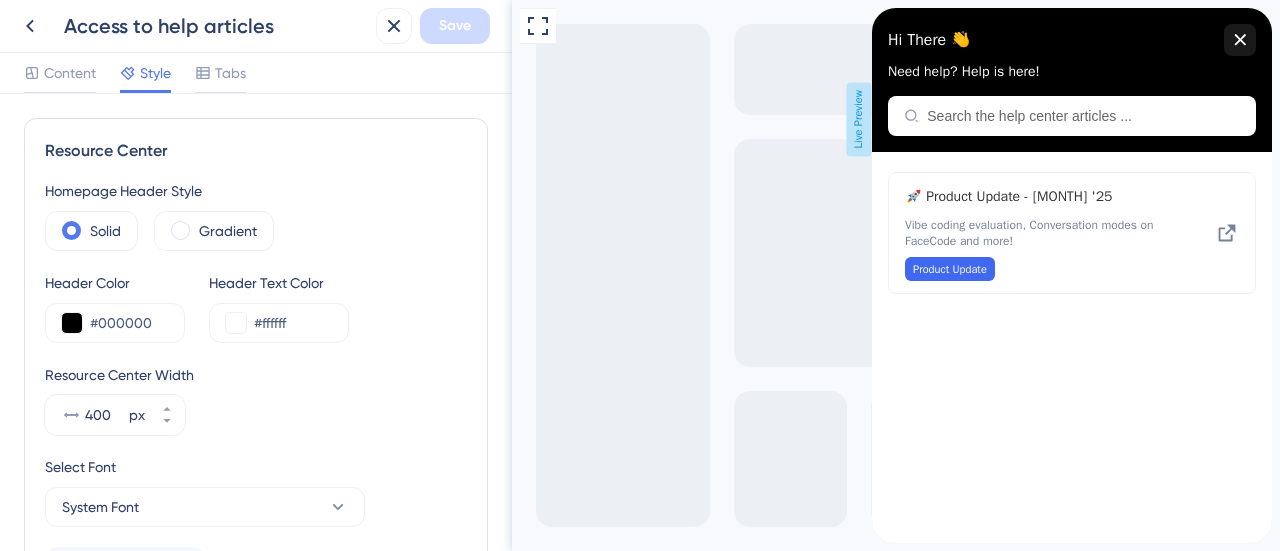scroll, scrollTop: 167, scrollLeft: 0, axis: vertical 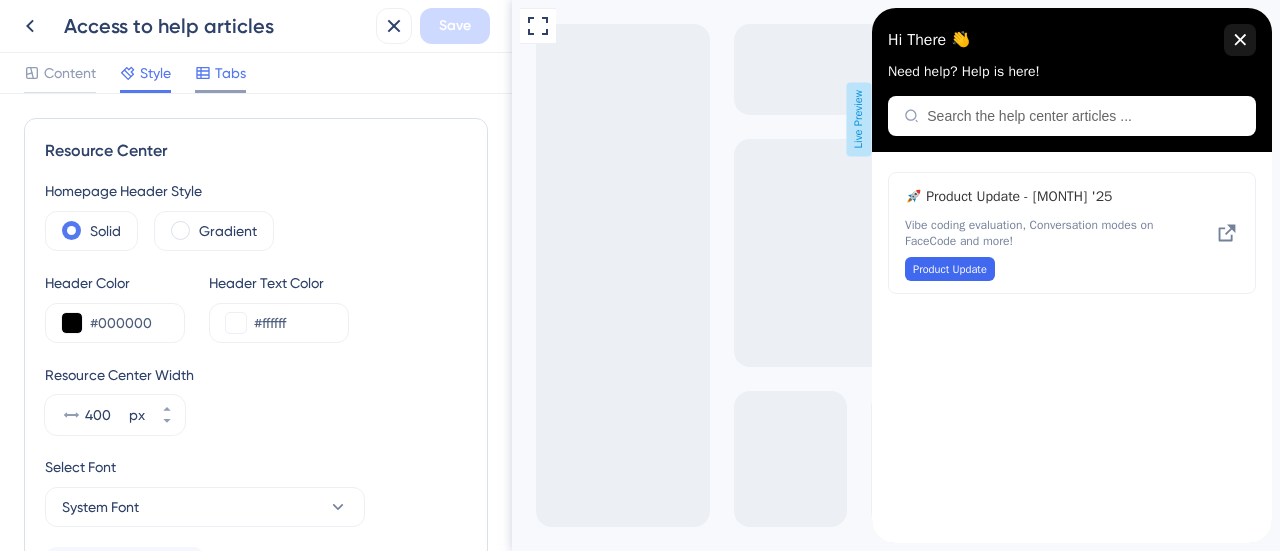 click on "Tabs" at bounding box center [230, 73] 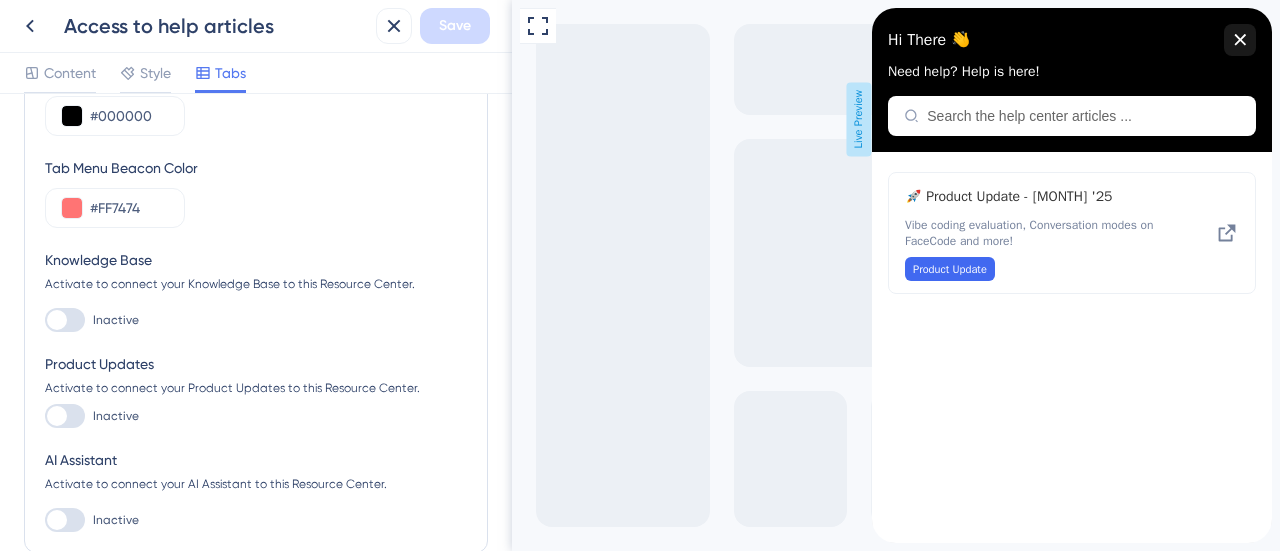 scroll, scrollTop: 0, scrollLeft: 0, axis: both 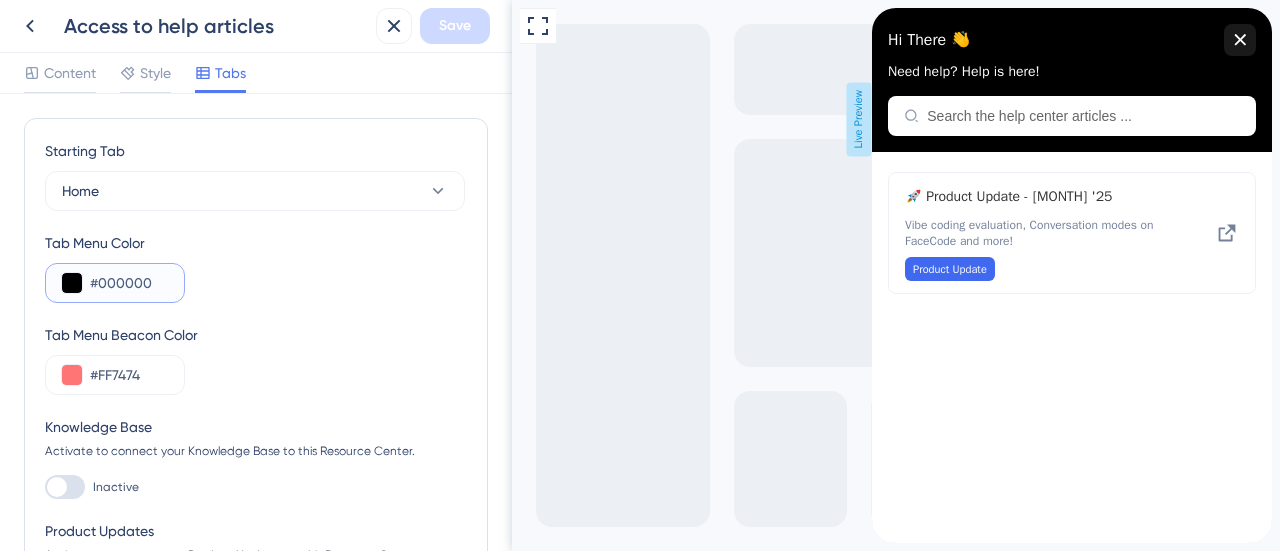 click on "#000000" at bounding box center [129, 283] 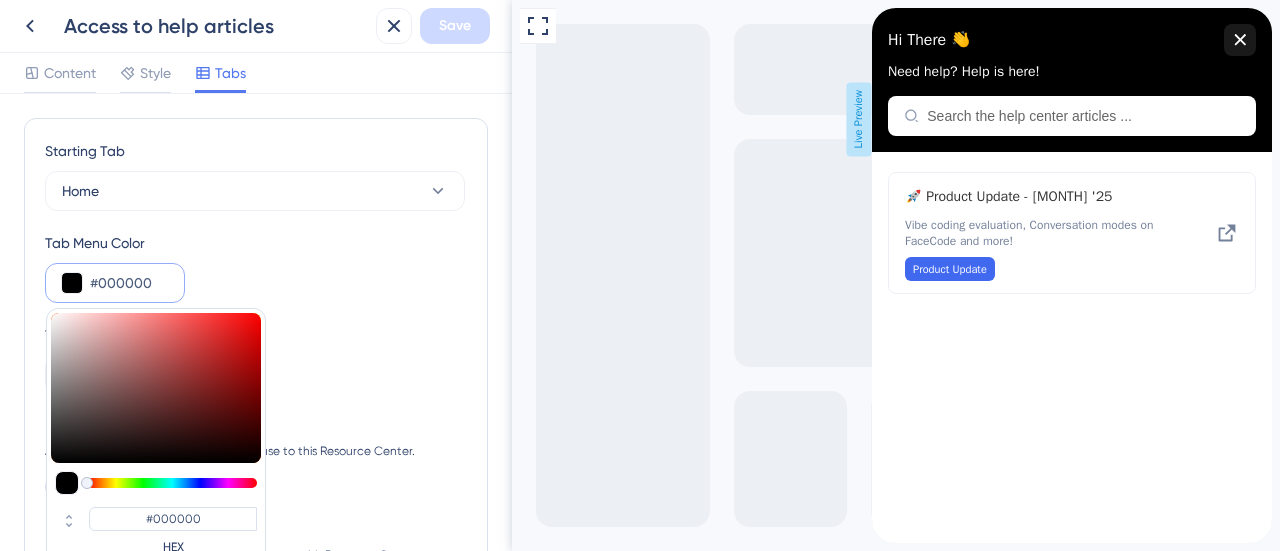 click on "Tab Menu Color #000000 #000000 HEX" at bounding box center [256, 267] 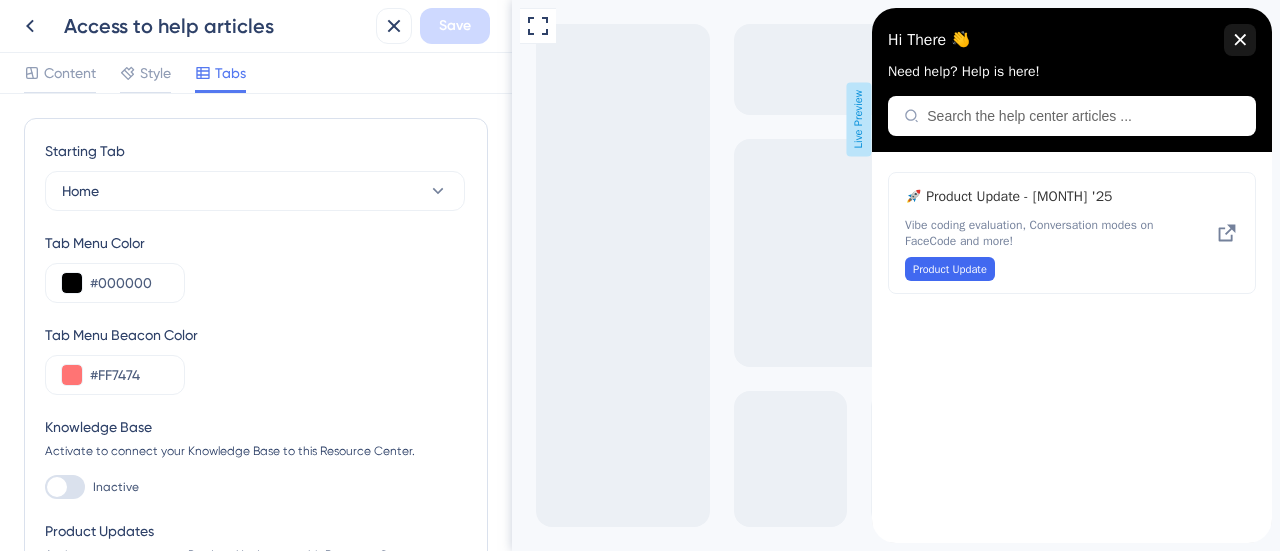 click on "Tab Menu Color #000000" at bounding box center [256, 267] 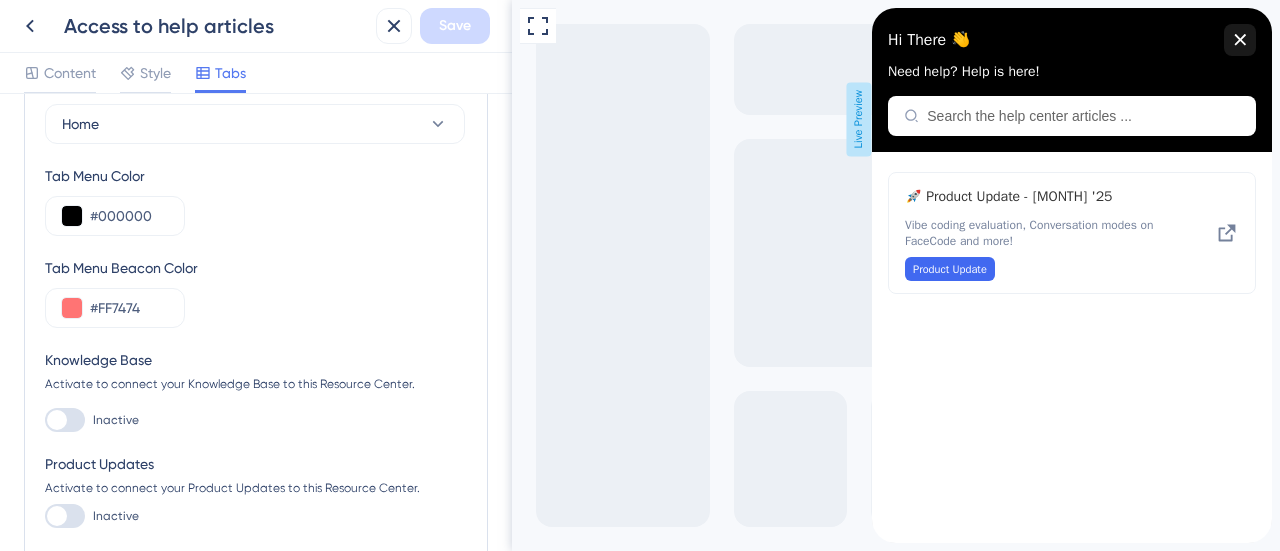 scroll, scrollTop: 68, scrollLeft: 0, axis: vertical 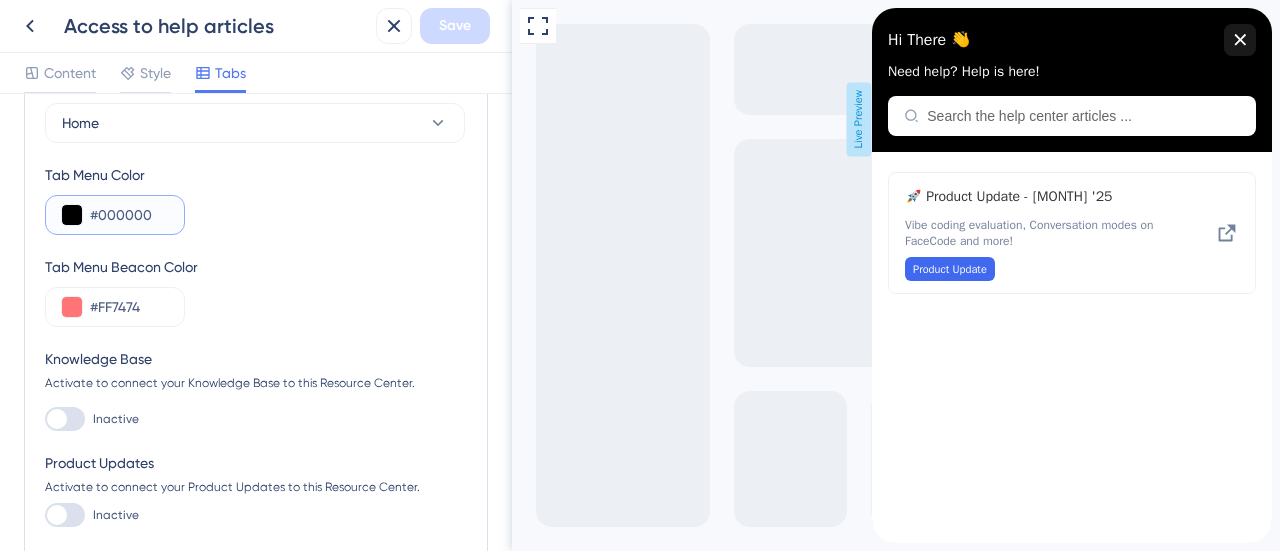 click at bounding box center (72, 215) 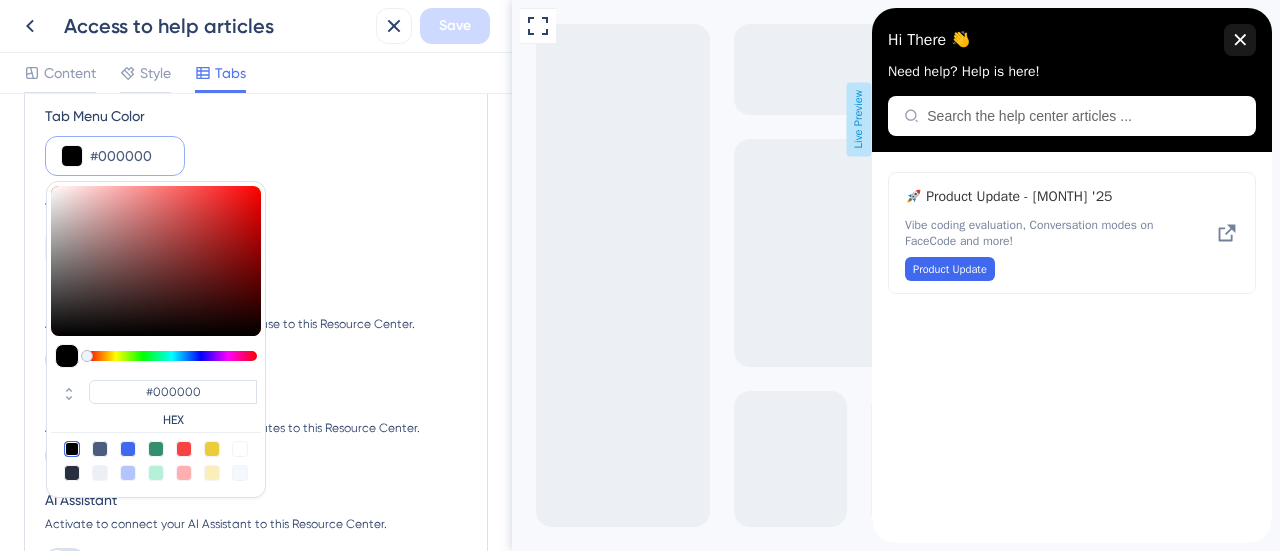 scroll, scrollTop: 133, scrollLeft: 0, axis: vertical 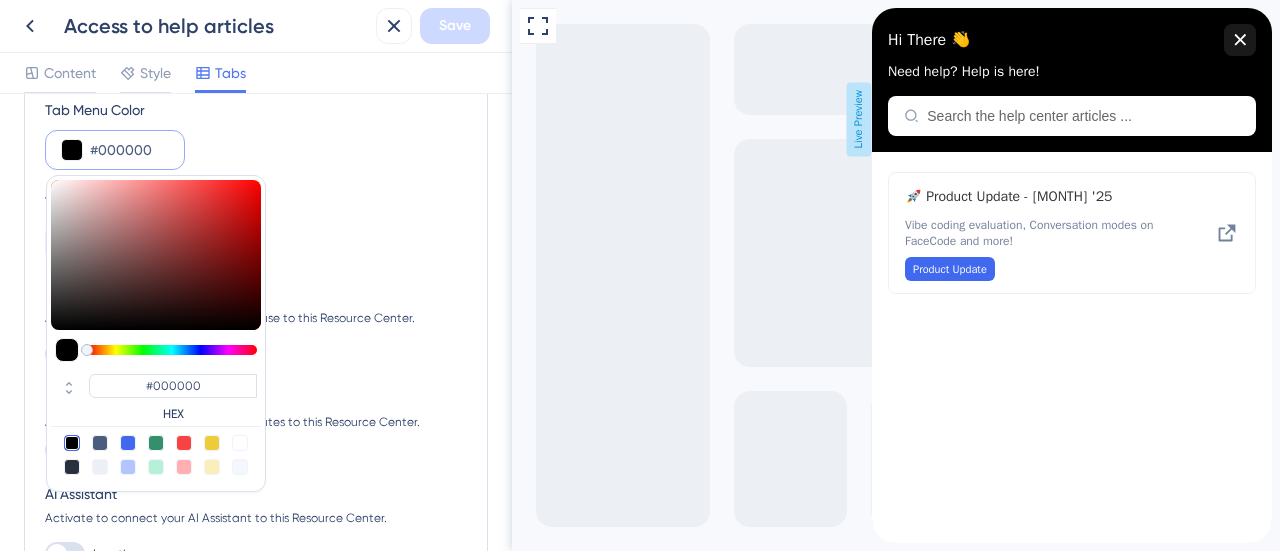 click at bounding box center (128, 443) 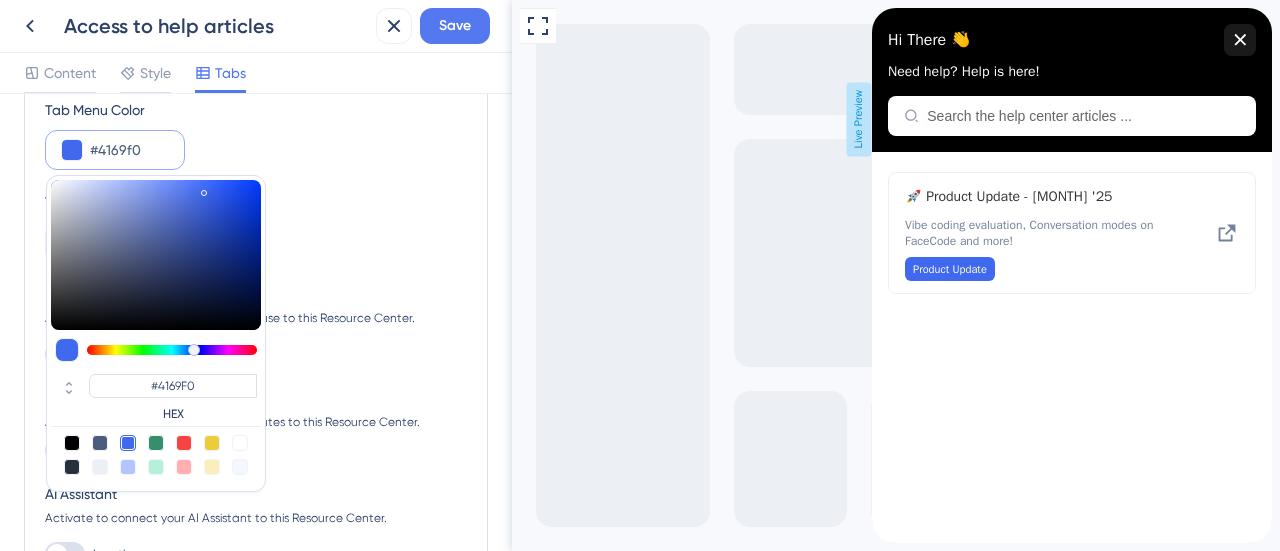 click at bounding box center (100, 443) 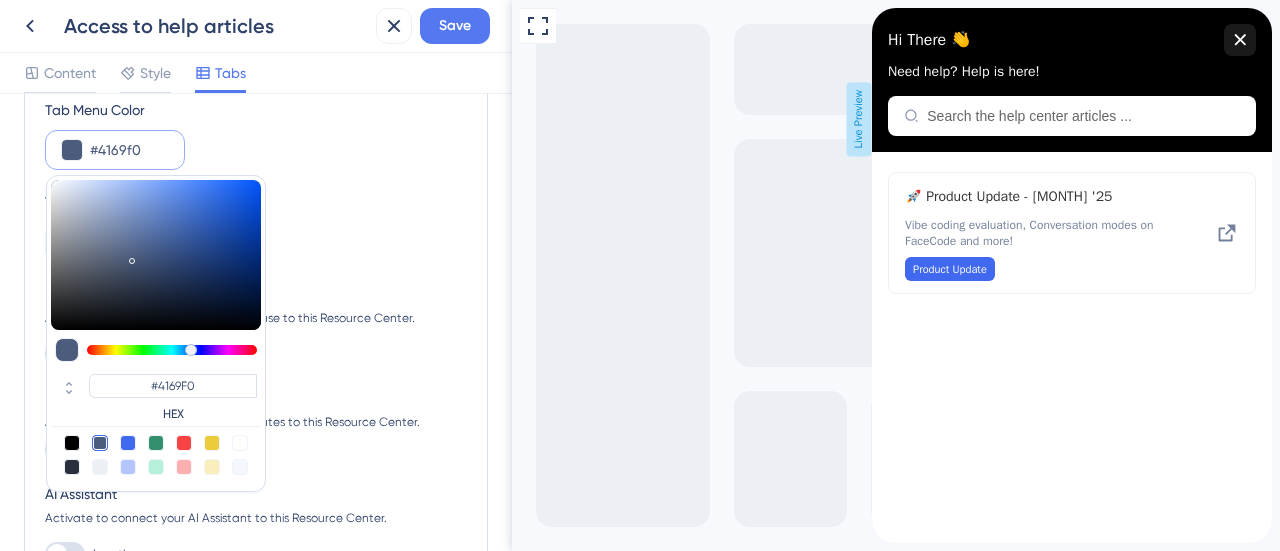 type on "#4c5c7c" 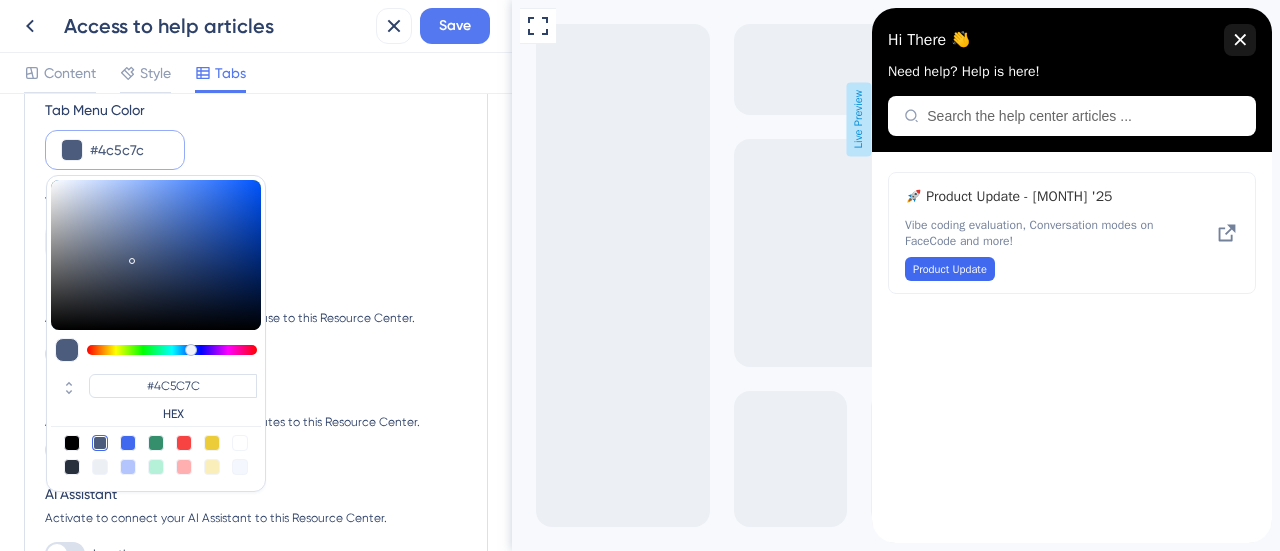 click at bounding box center (184, 443) 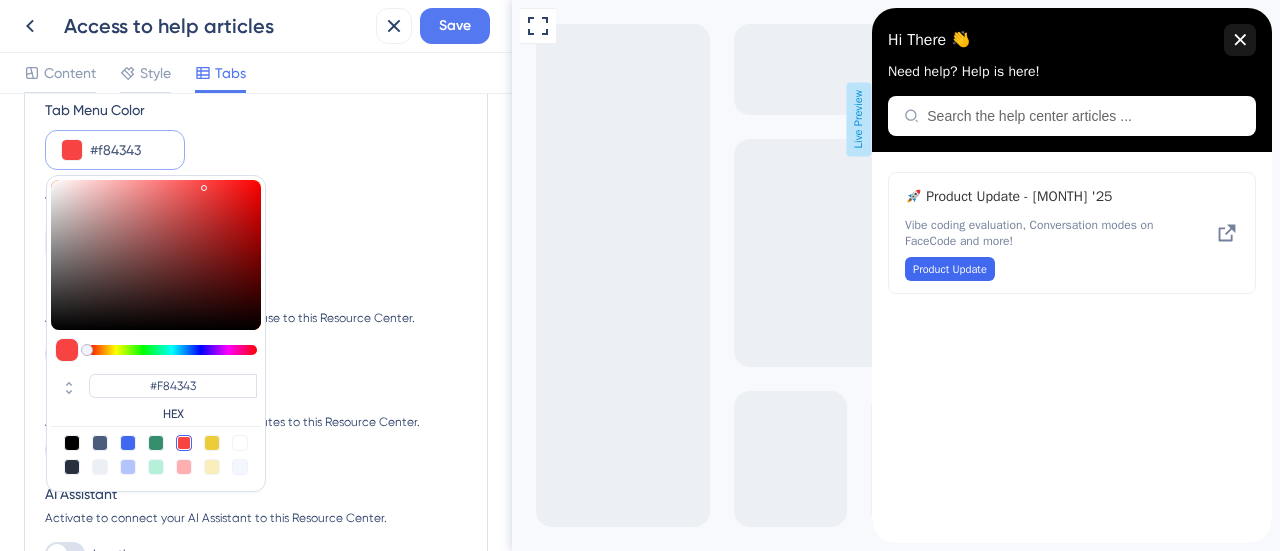 click at bounding box center [128, 443] 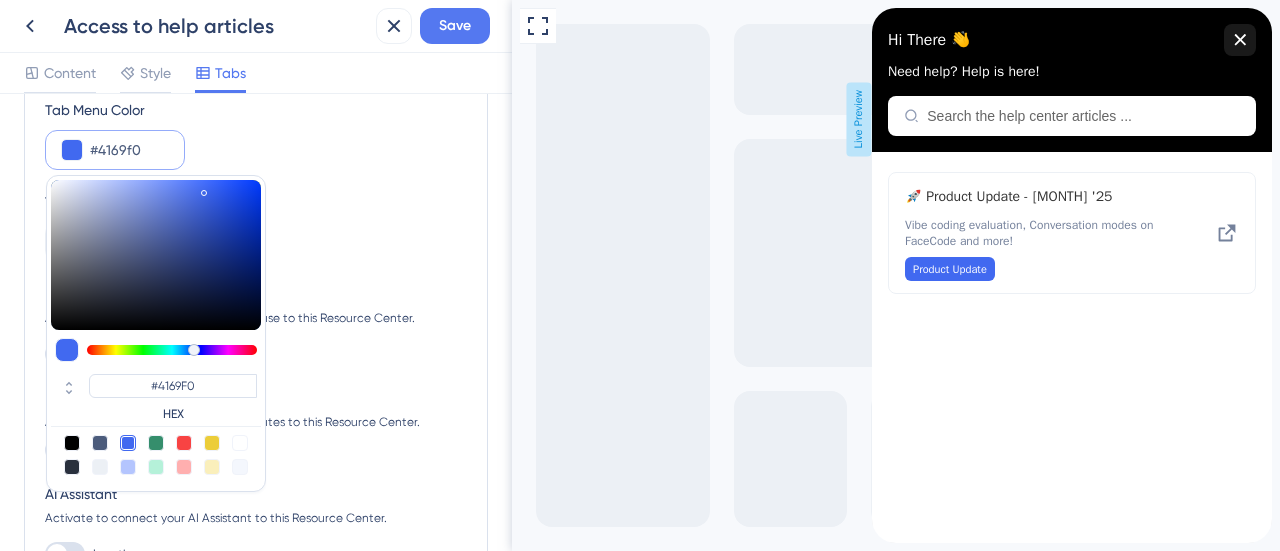 click at bounding box center (184, 443) 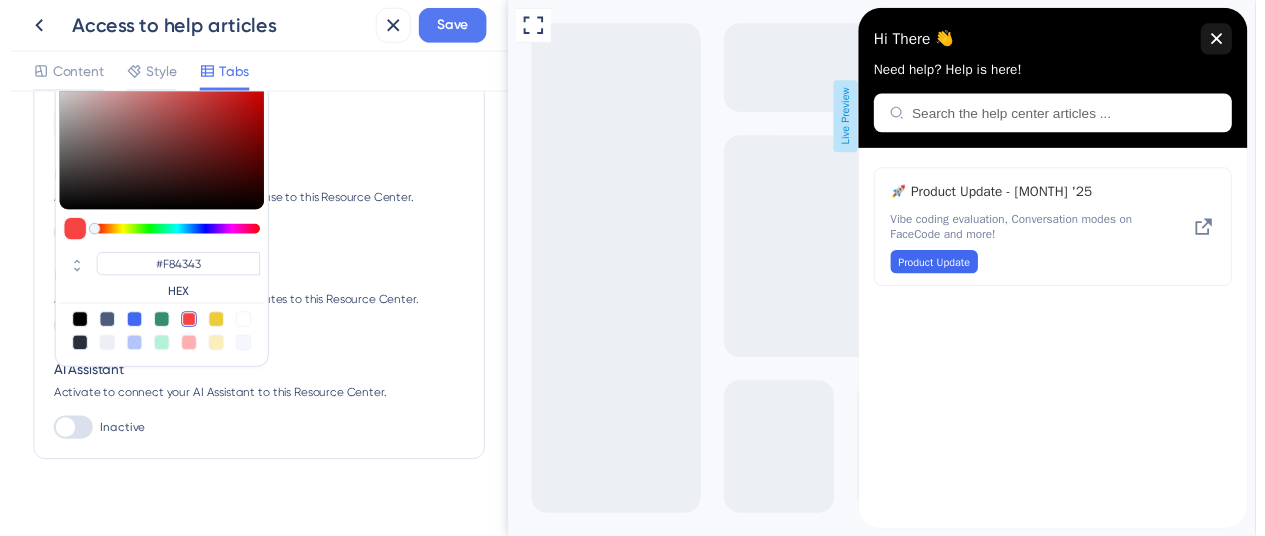 scroll, scrollTop: 272, scrollLeft: 0, axis: vertical 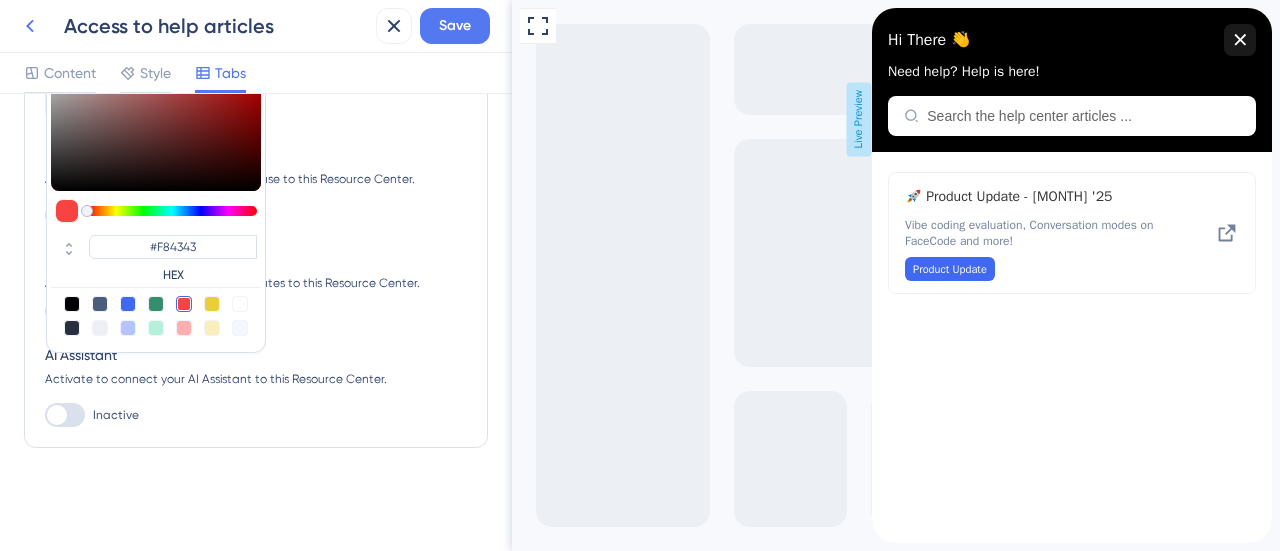 click 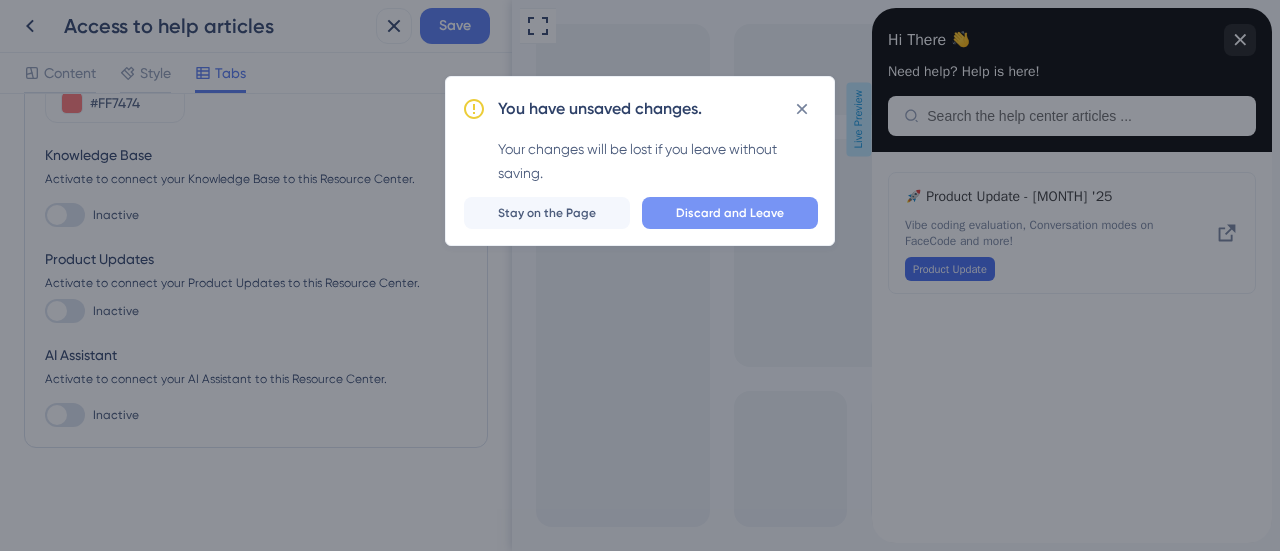 click on "Discard and Leave" at bounding box center [730, 213] 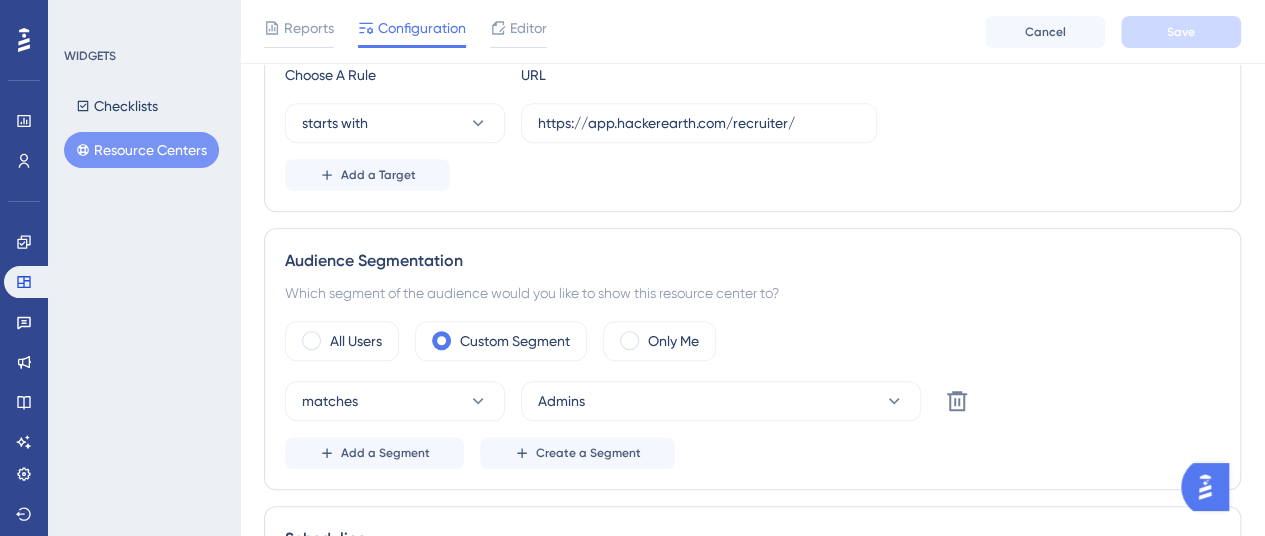 scroll, scrollTop: 401, scrollLeft: 0, axis: vertical 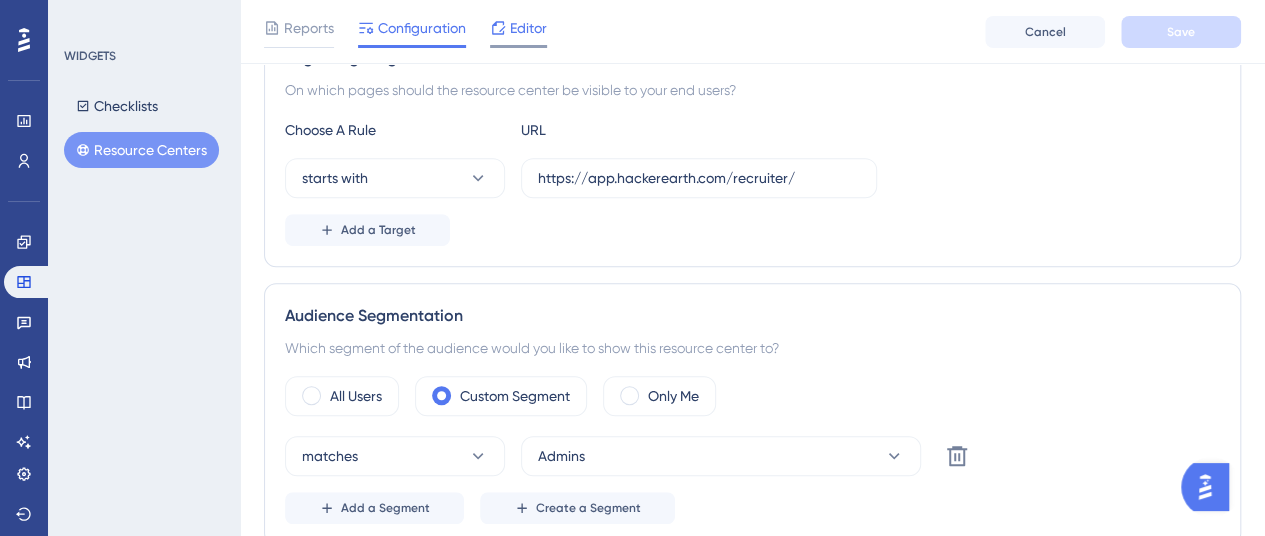 click on "Editor" at bounding box center (528, 28) 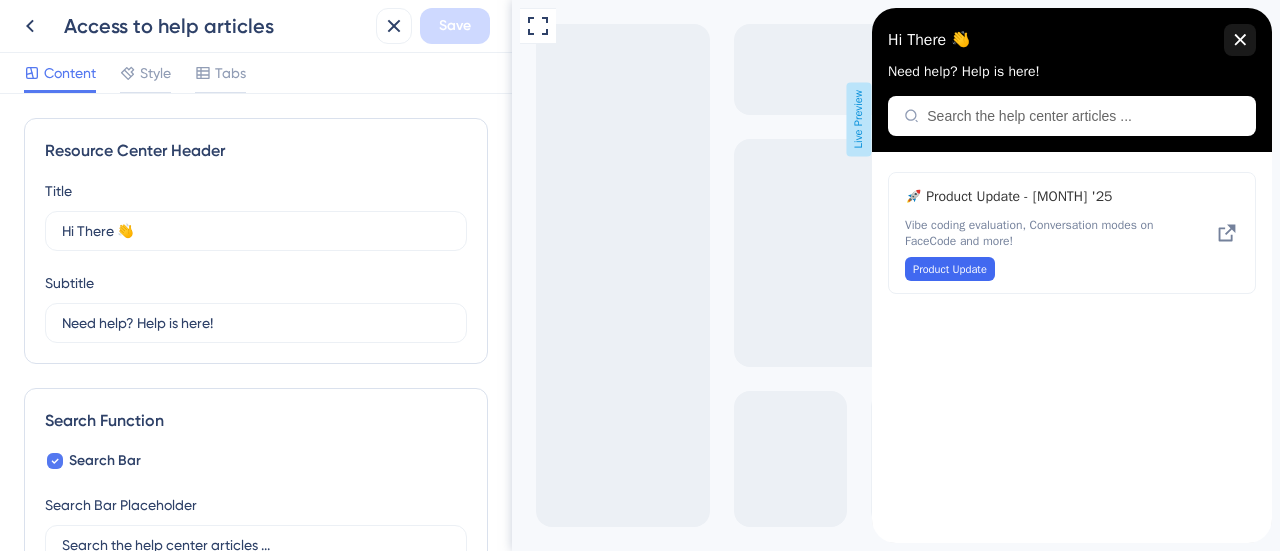 scroll, scrollTop: 0, scrollLeft: 0, axis: both 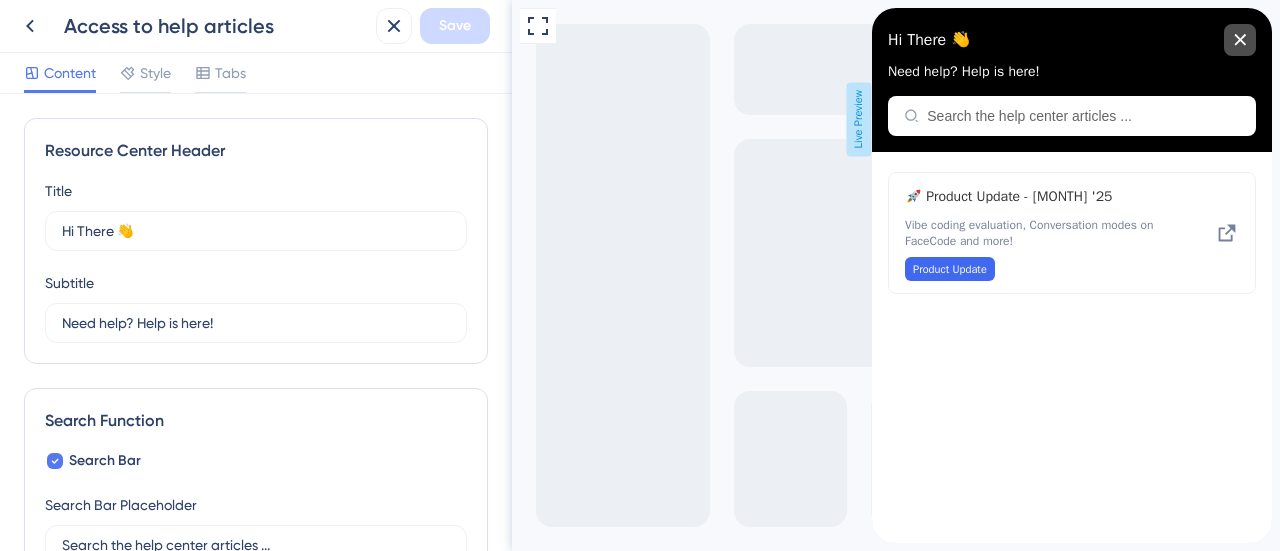 click at bounding box center (1240, 40) 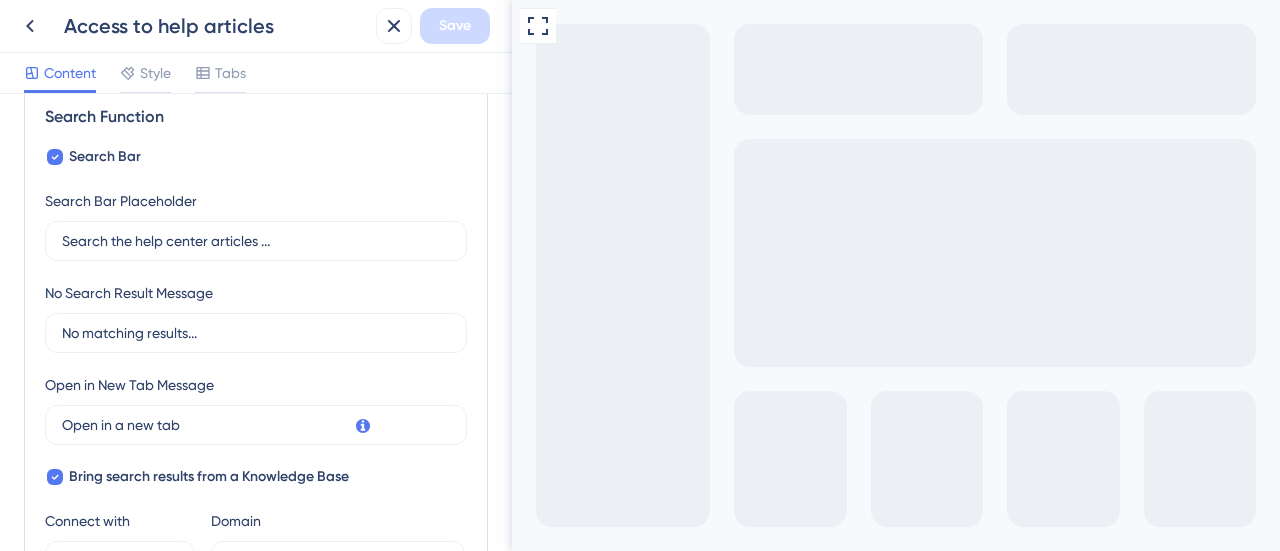 scroll, scrollTop: 356, scrollLeft: 0, axis: vertical 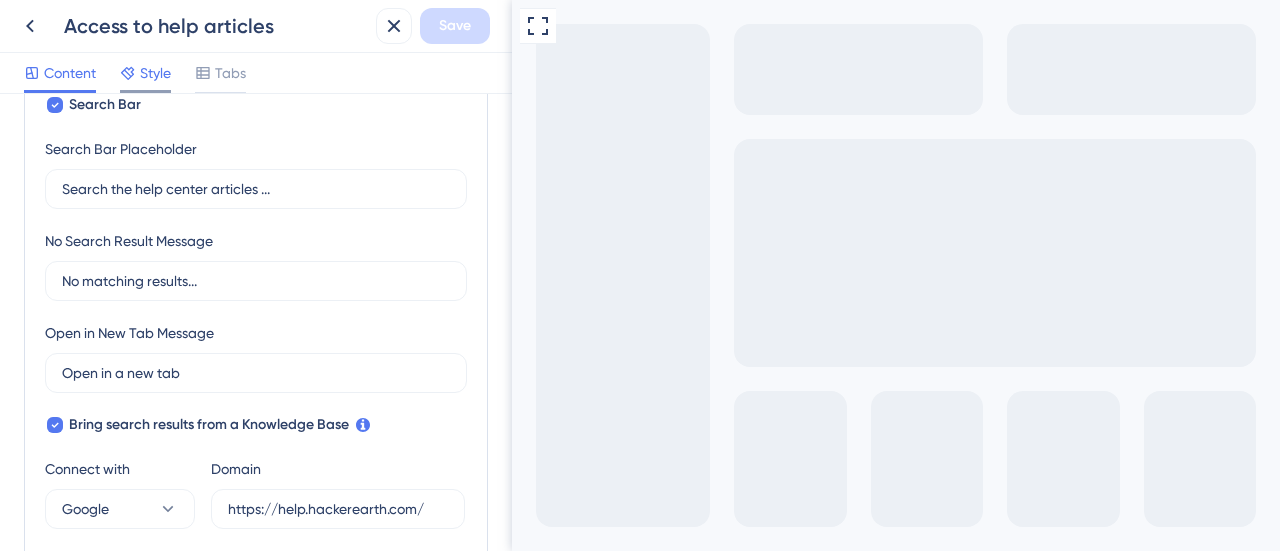 click 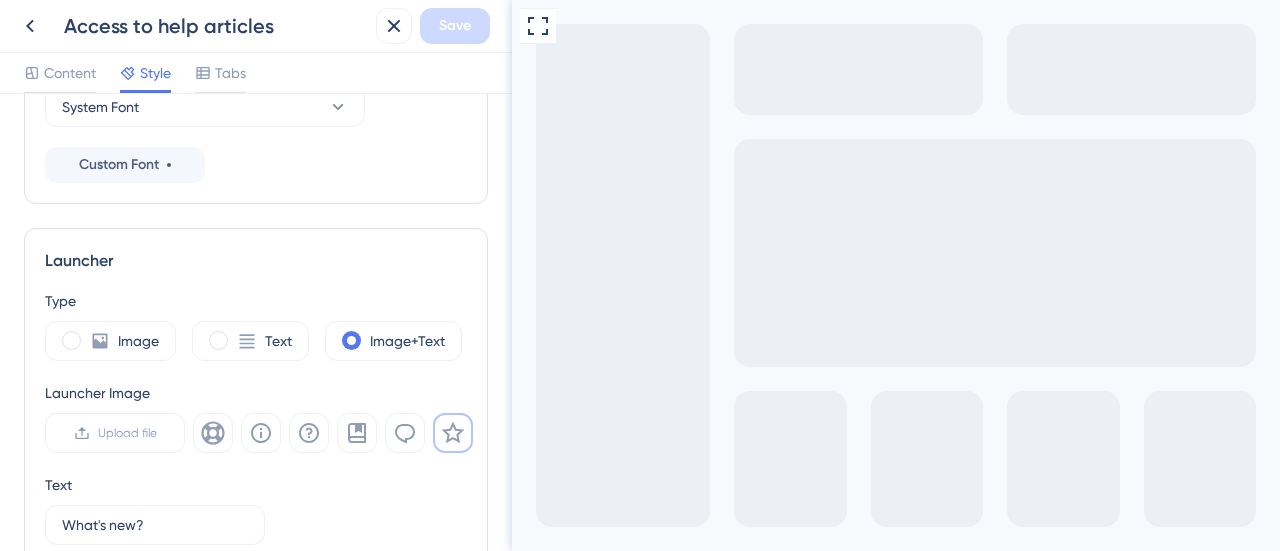 scroll, scrollTop: 0, scrollLeft: 0, axis: both 